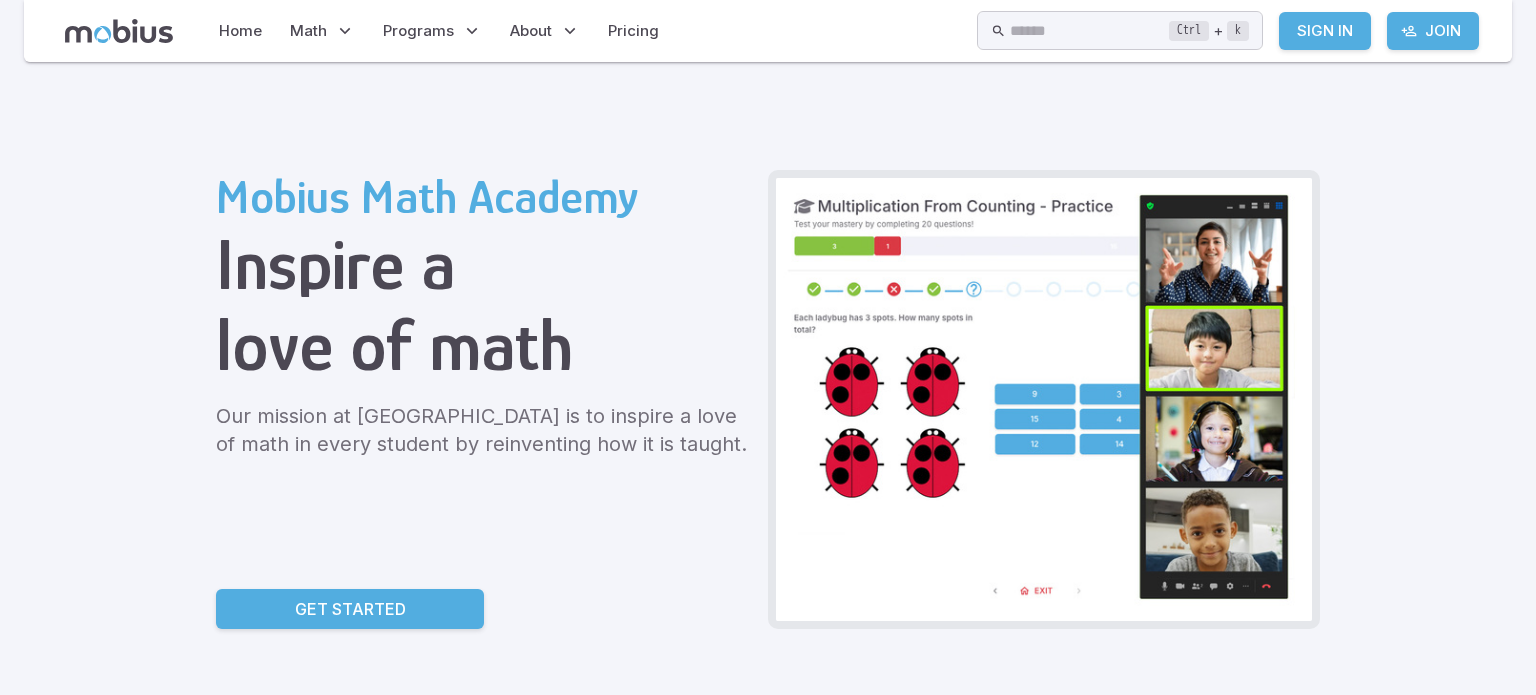 scroll, scrollTop: 190, scrollLeft: 0, axis: vertical 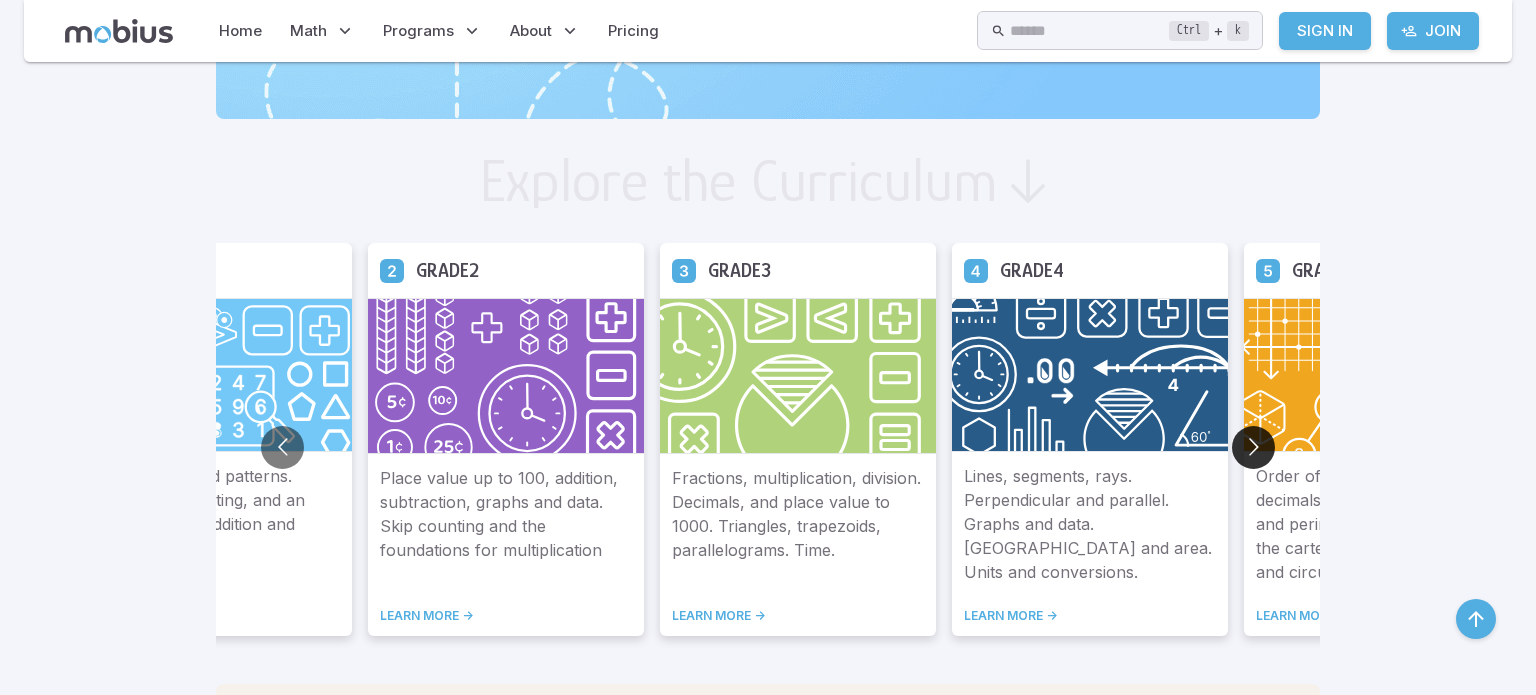 click at bounding box center [1253, 447] 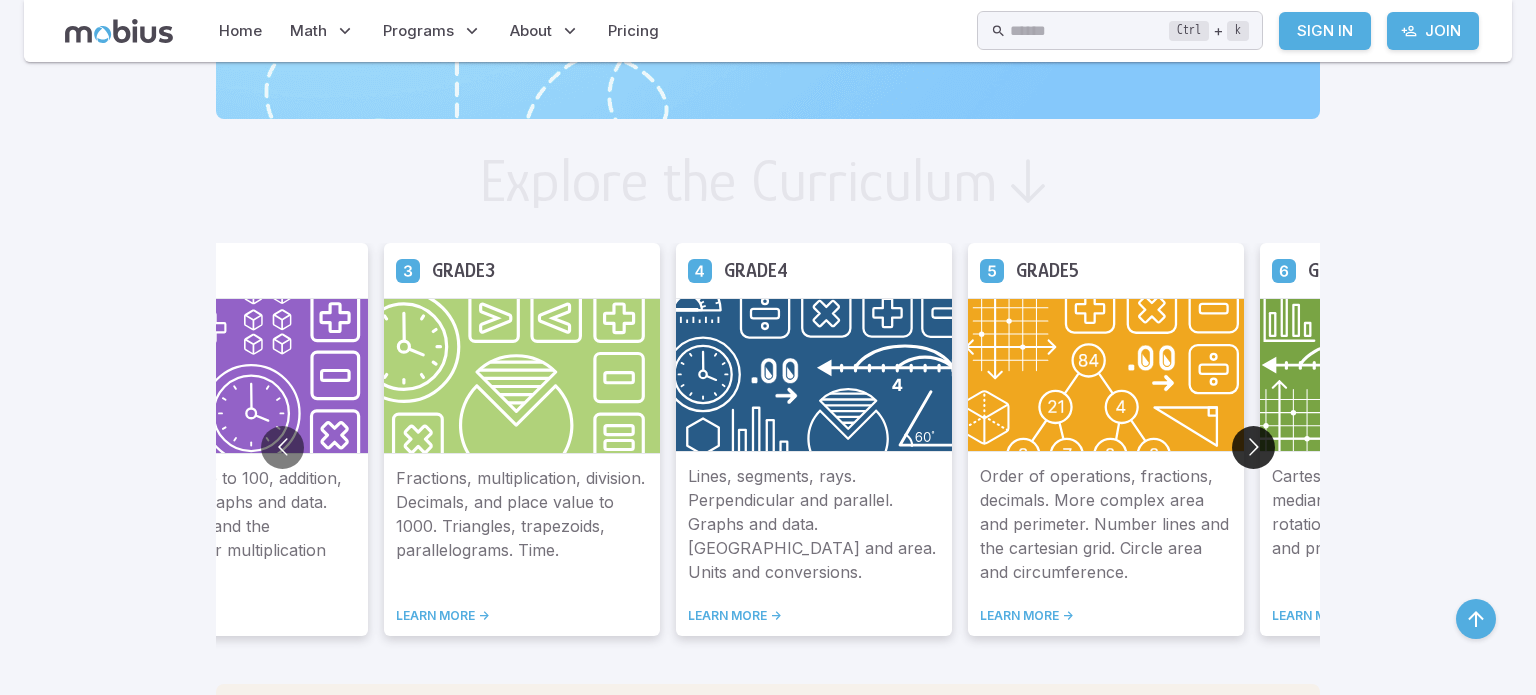 click at bounding box center (1253, 447) 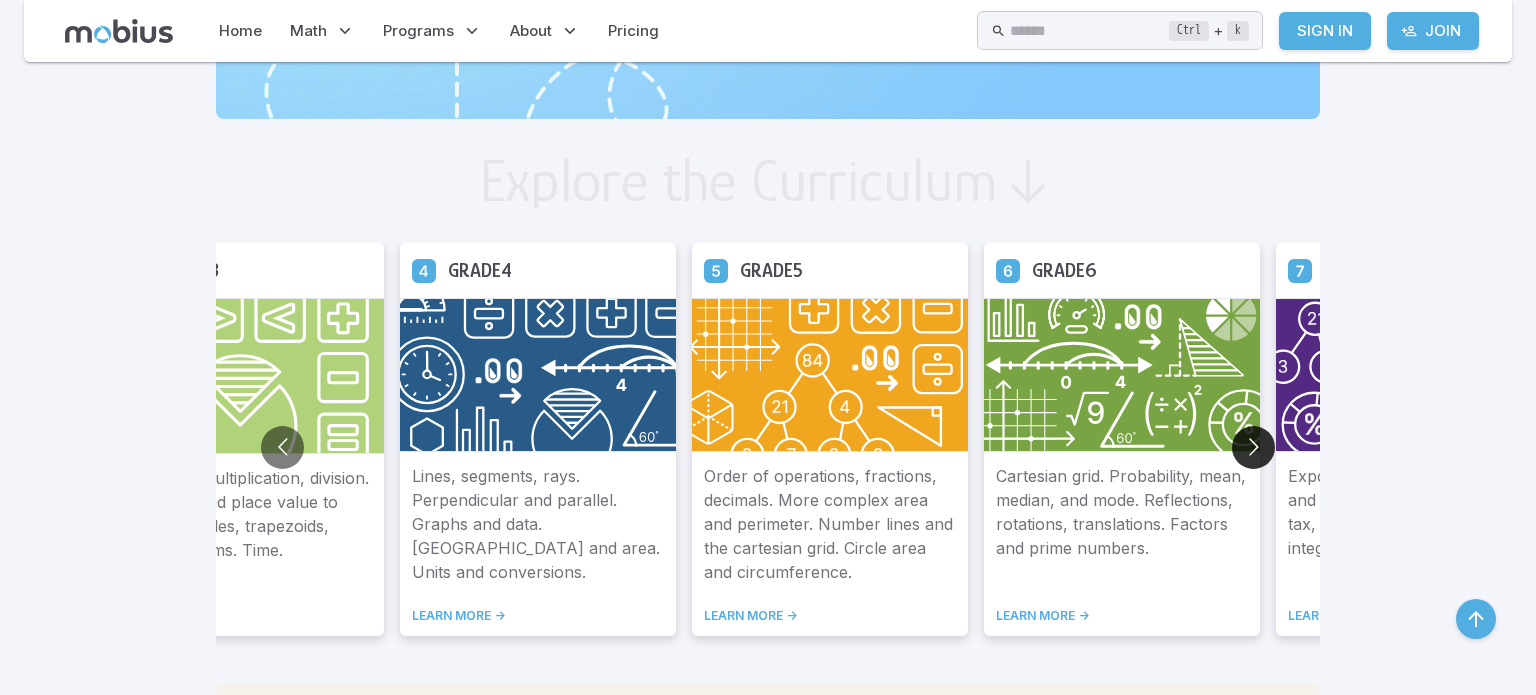 click at bounding box center [1253, 447] 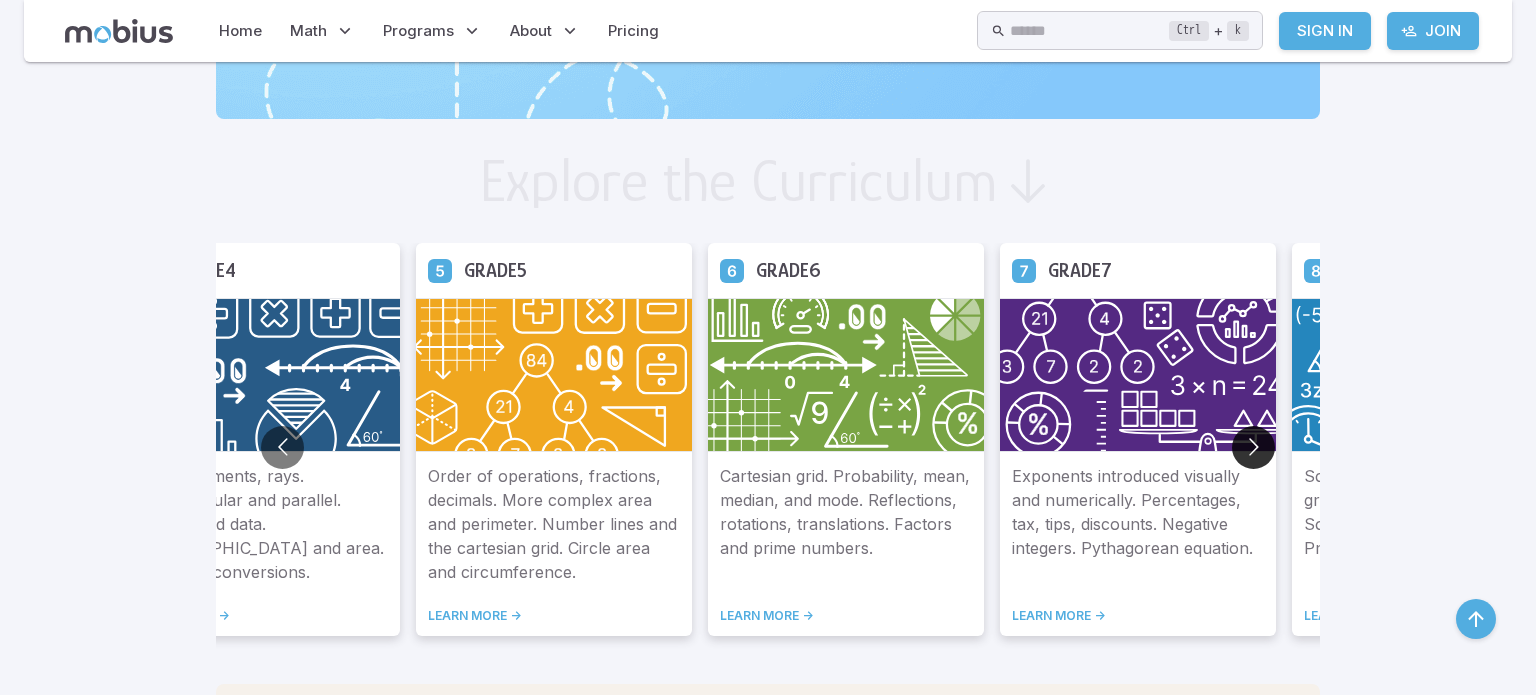 click at bounding box center [1253, 447] 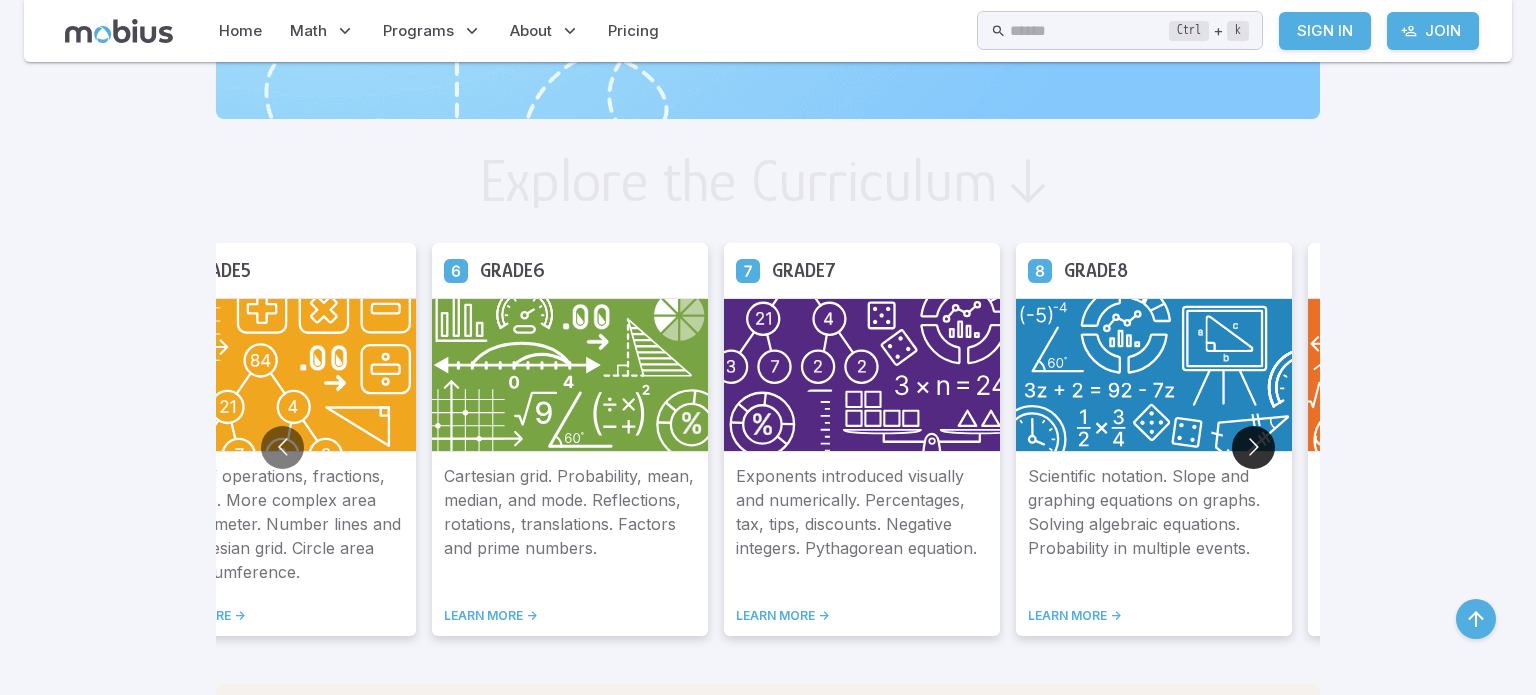 click at bounding box center (1253, 447) 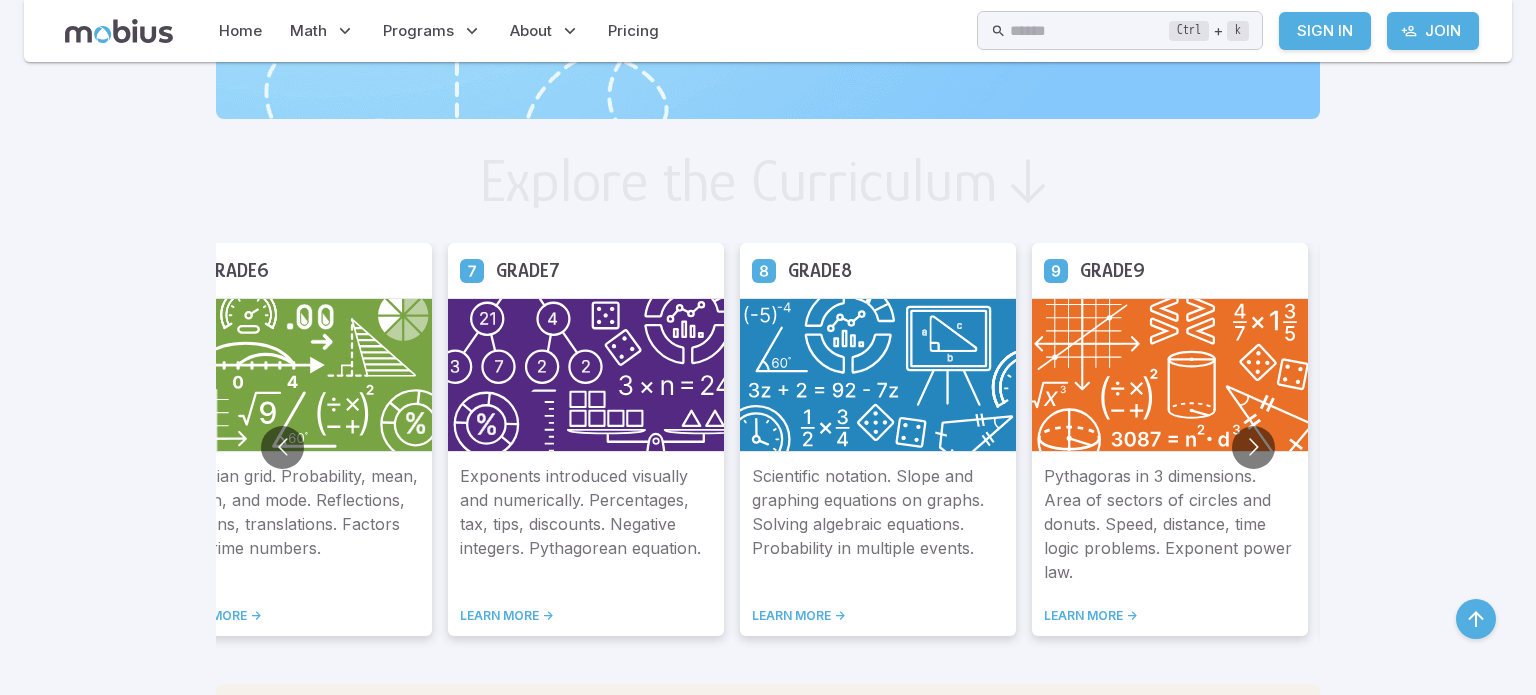 click on "Pythagoras in 3 dimensions. Area of sectors of circles and donuts. Speed, distance, time logic problems. Exponent power law." at bounding box center (1170, 524) 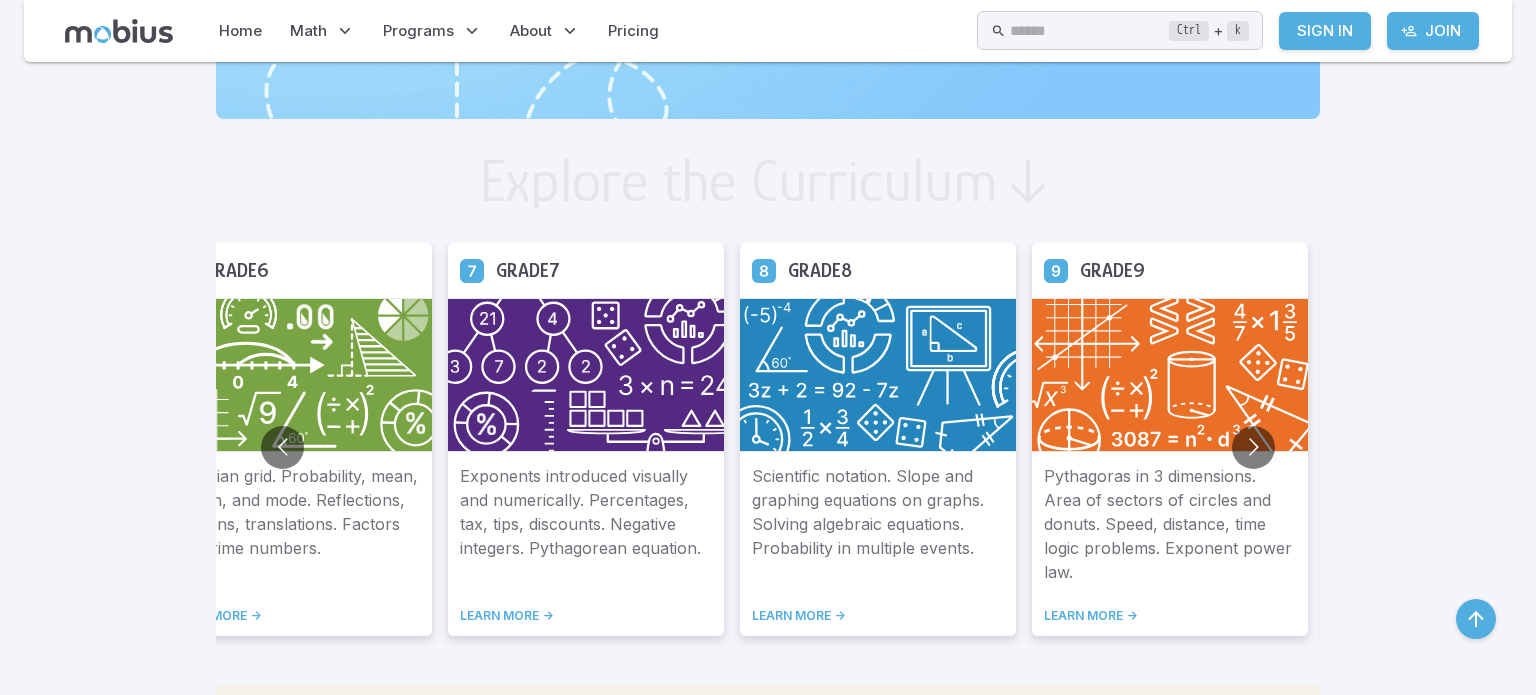 click on "Grade  9" at bounding box center (1112, 270) 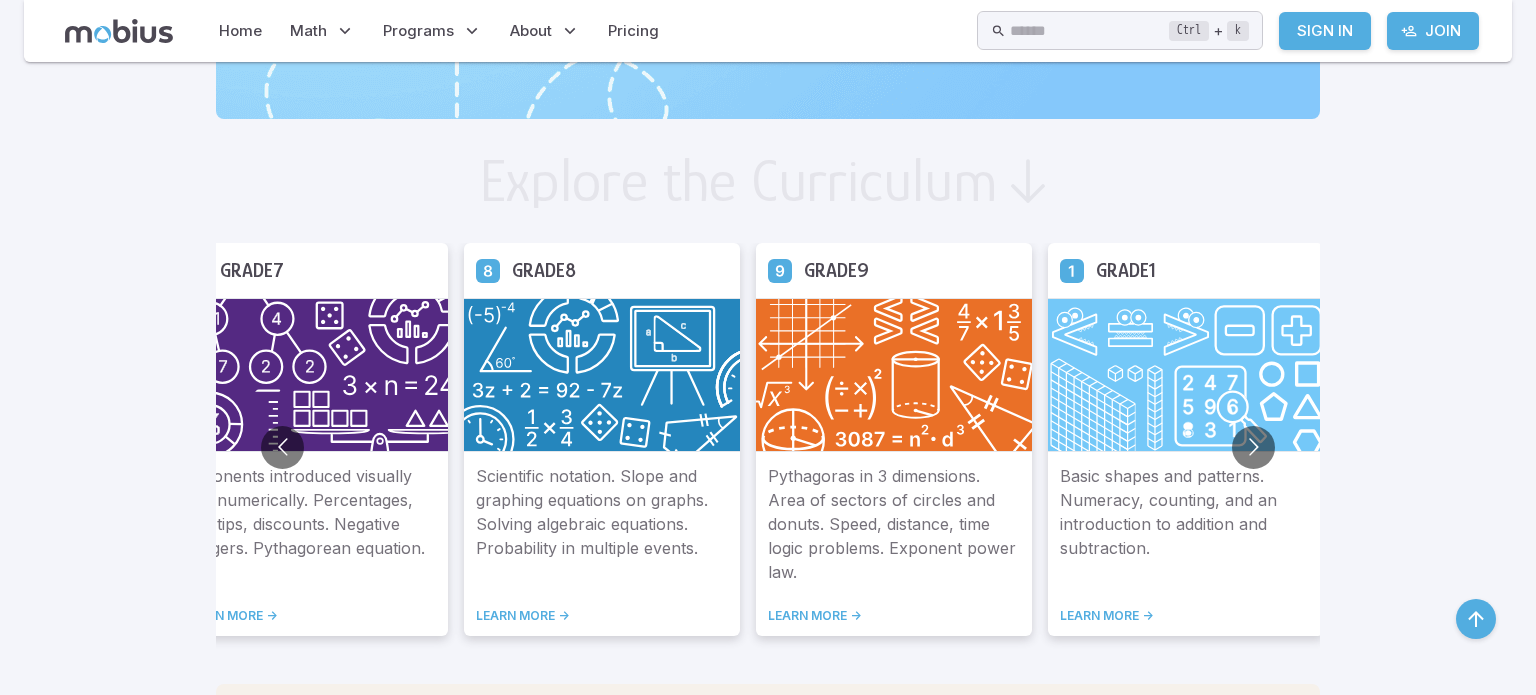 click on "Grade  9" at bounding box center (836, 270) 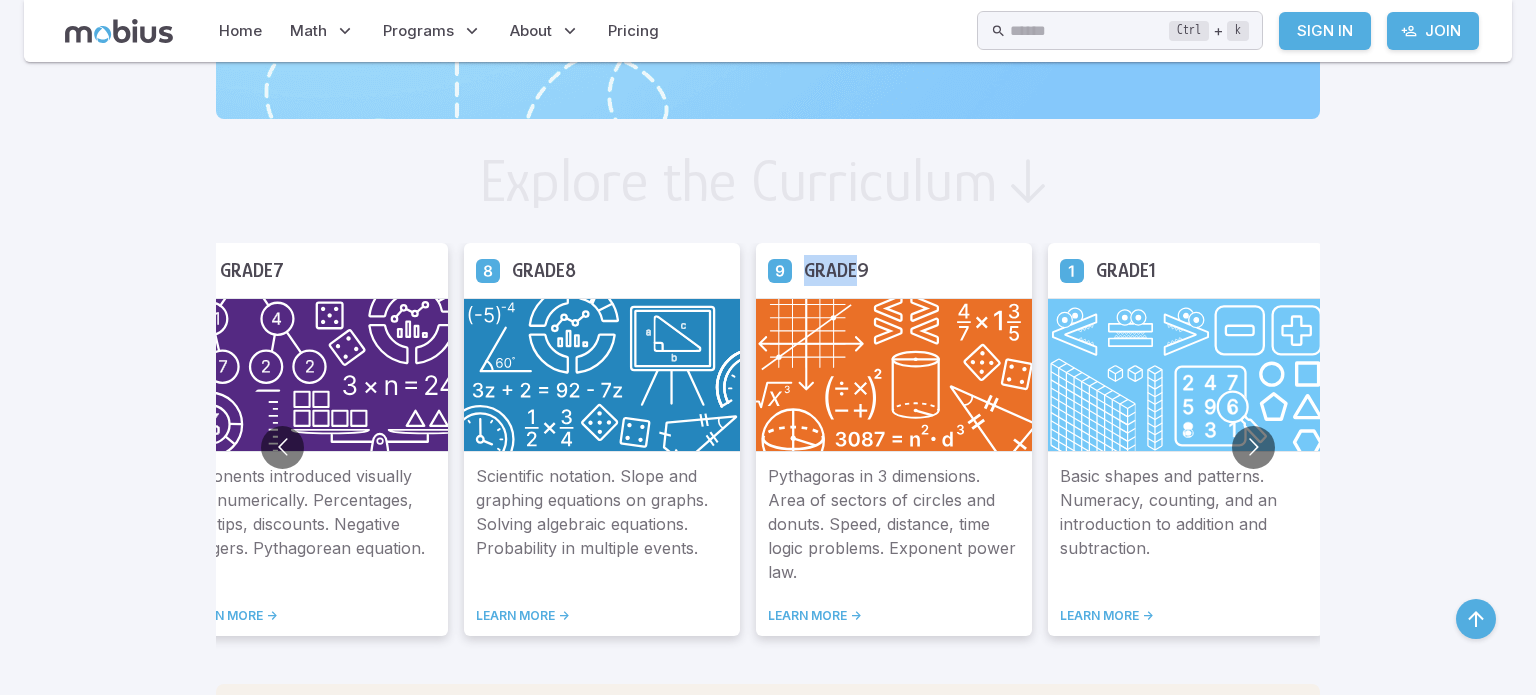 click on "Grade  9" at bounding box center (836, 270) 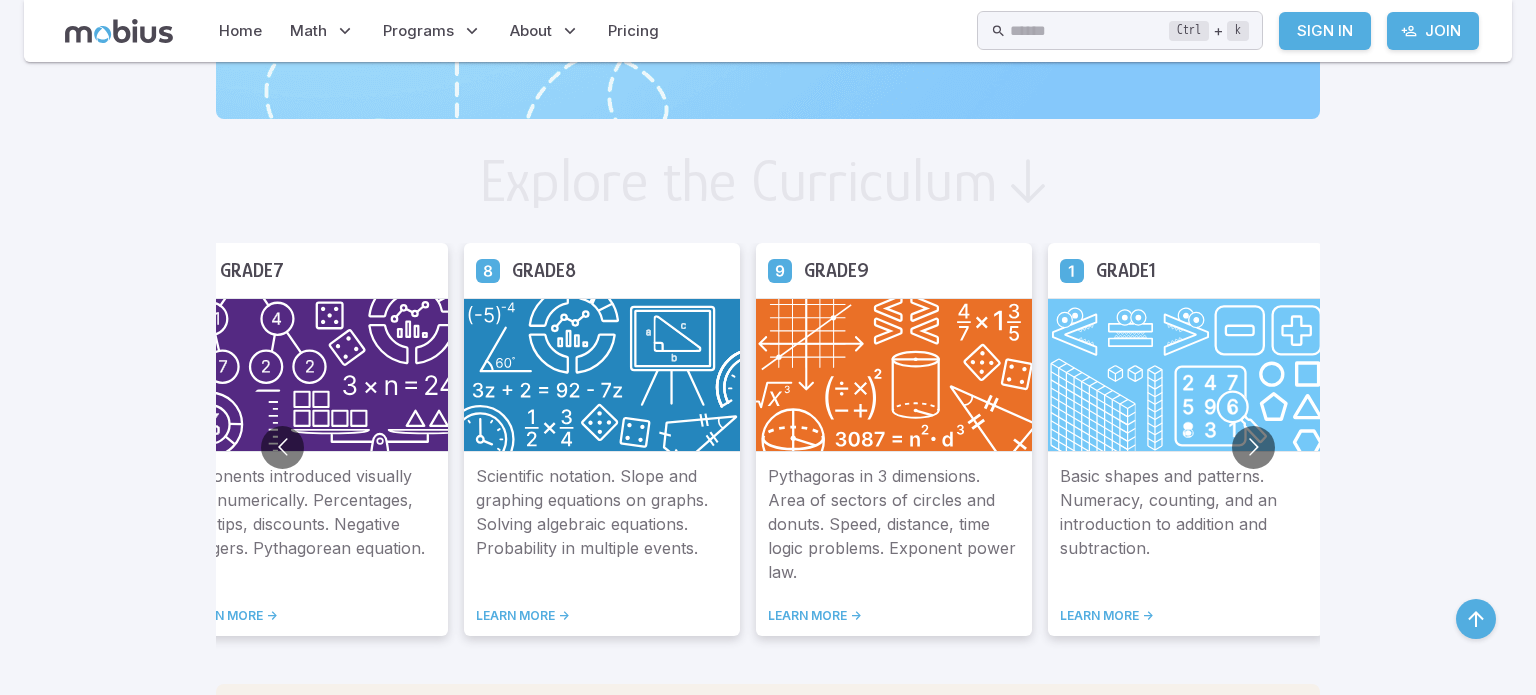 click on "Grade  9" at bounding box center (836, 270) 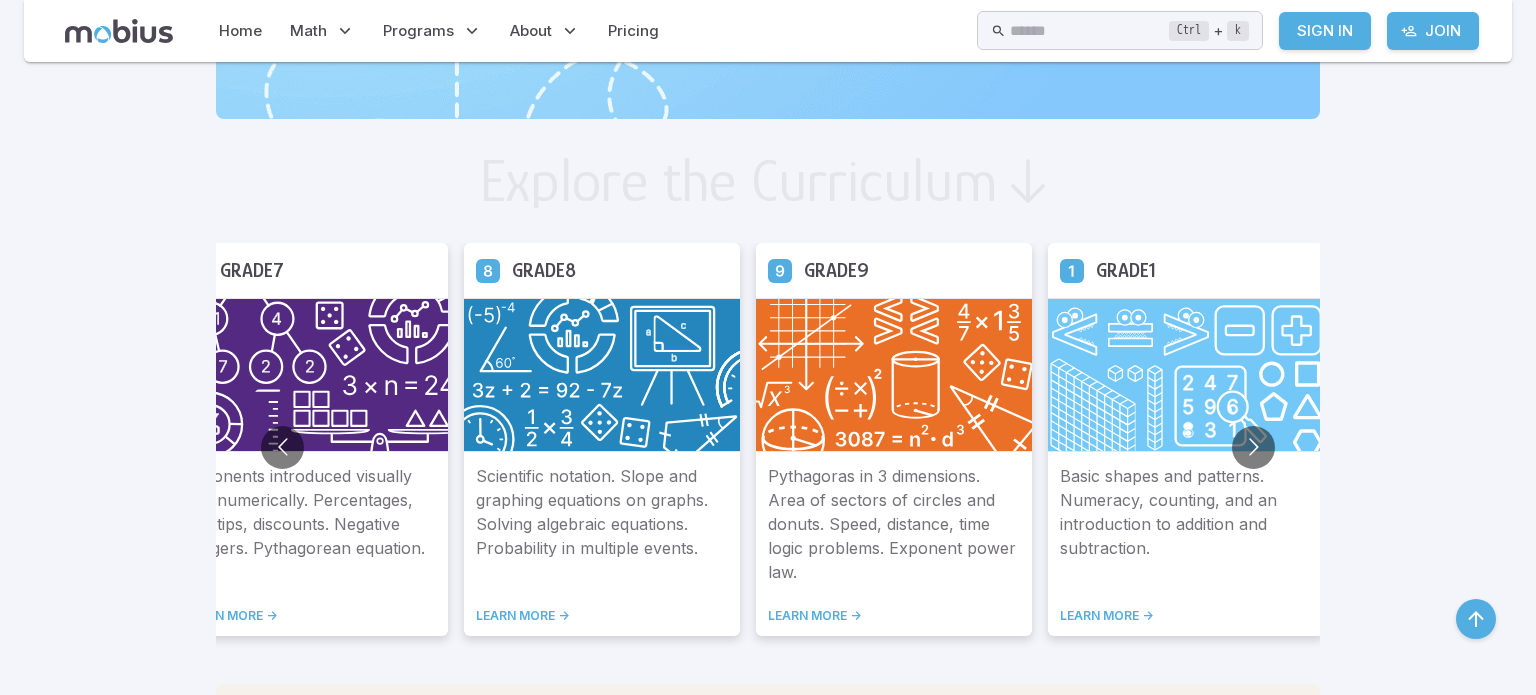 click on "Grade  9" at bounding box center (894, 270) 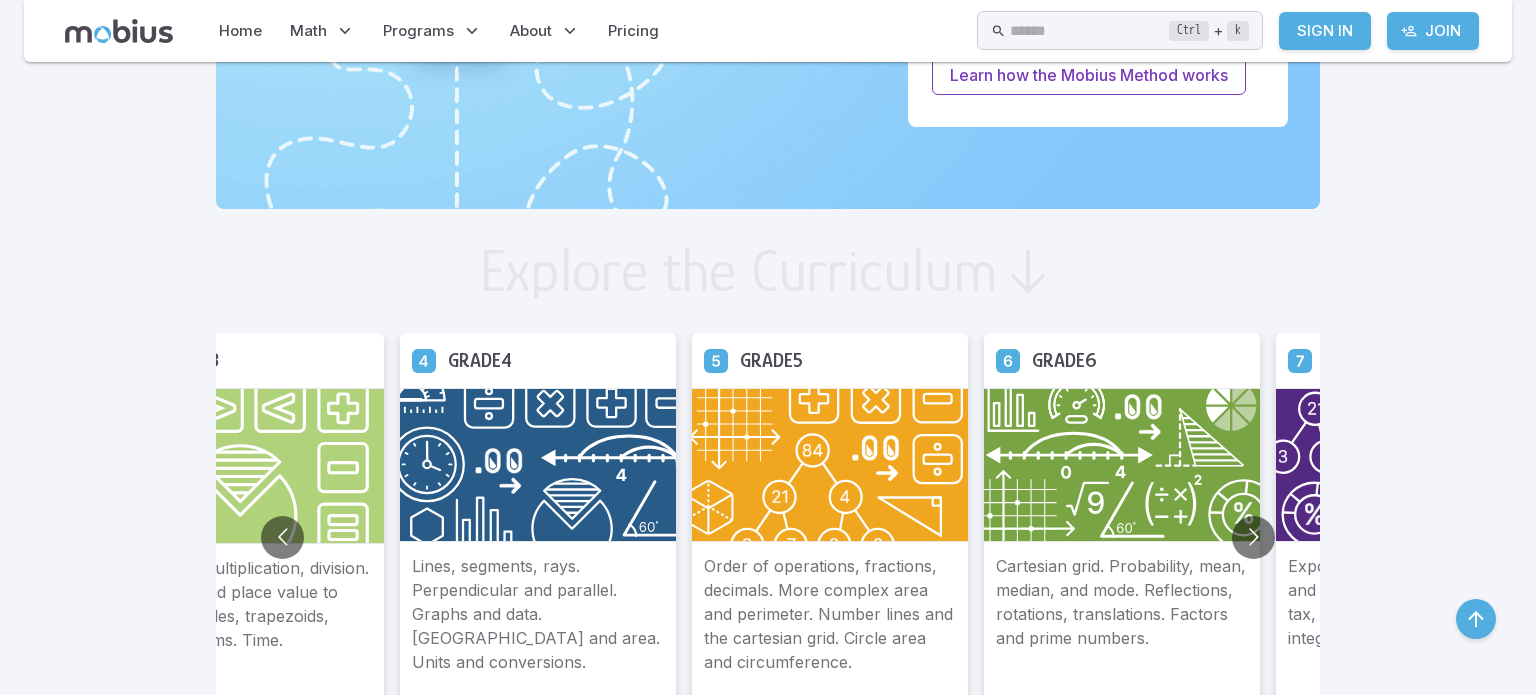 scroll, scrollTop: 1020, scrollLeft: 0, axis: vertical 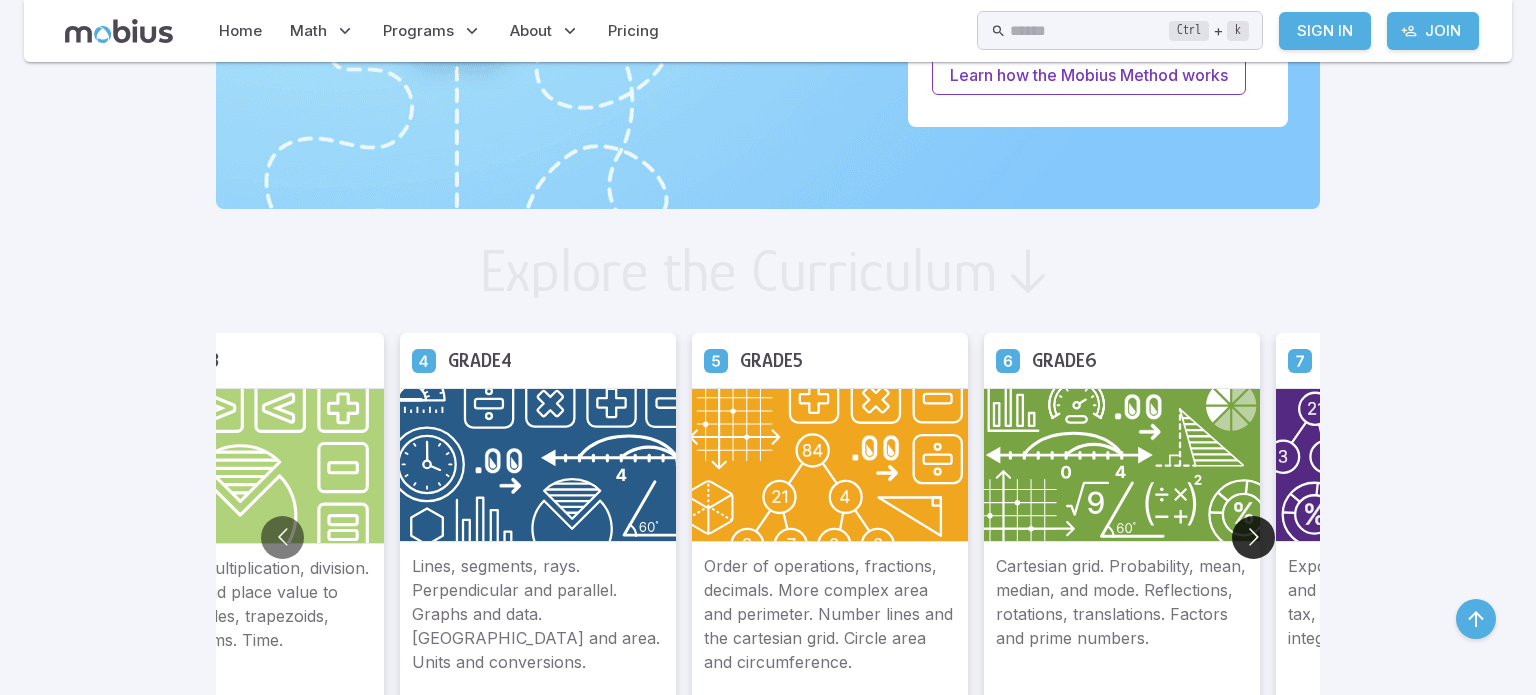 click at bounding box center (1253, 537) 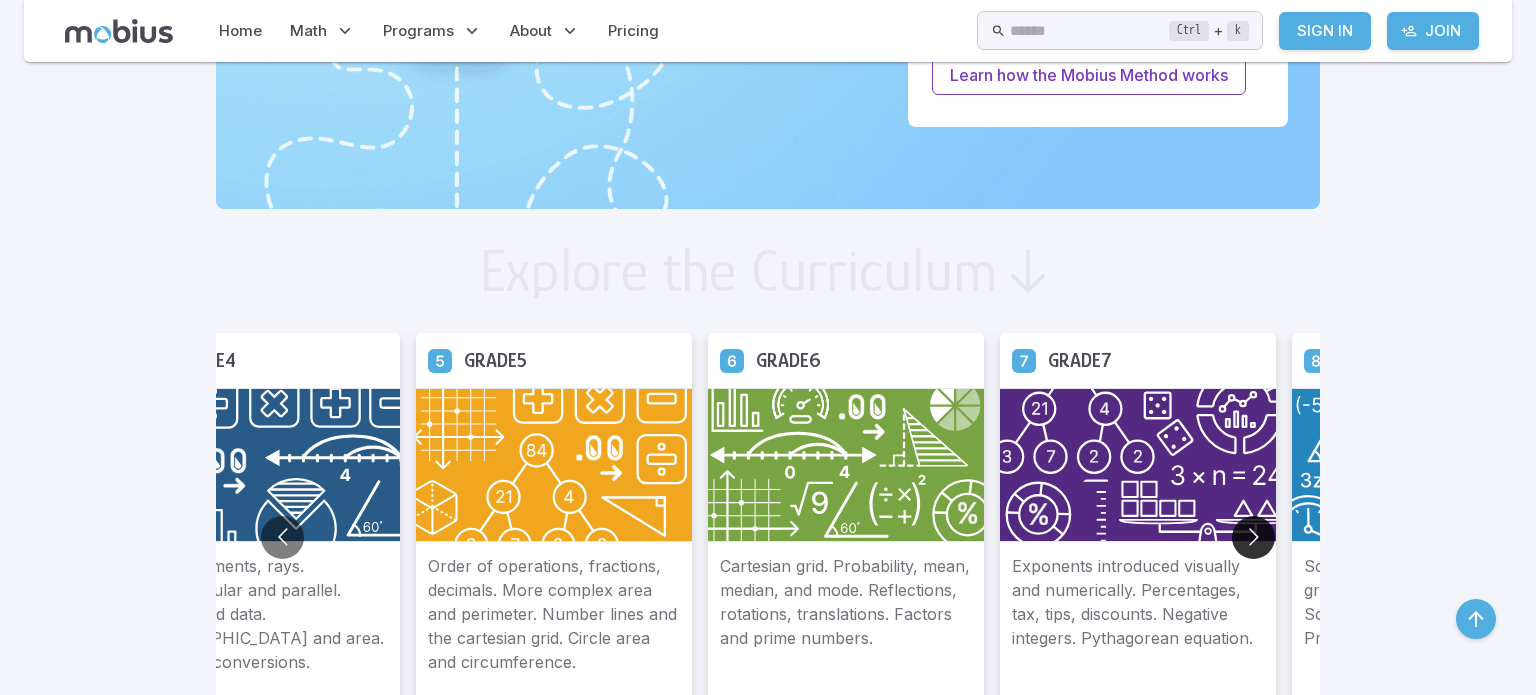 click at bounding box center (1253, 537) 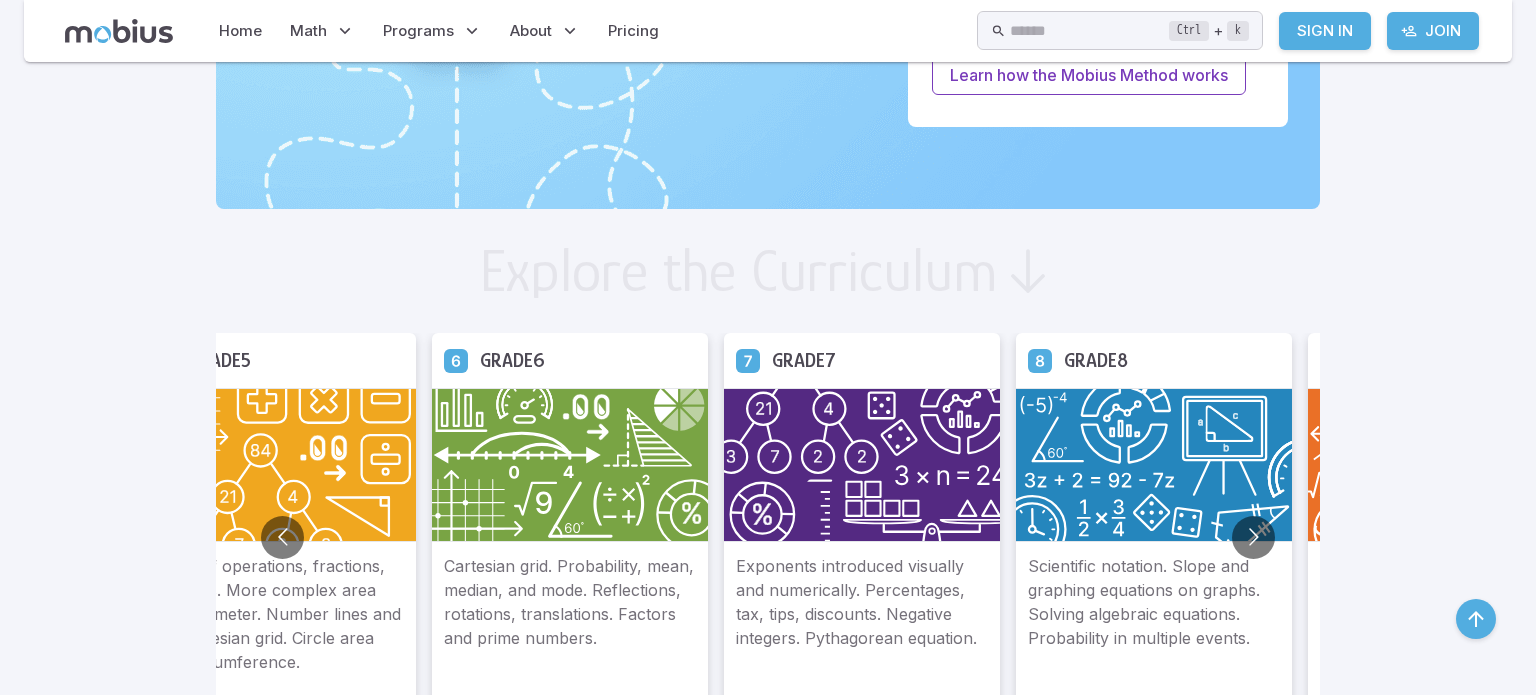 click on "Scientific notation. Slope and graphing equations on graphs. Solving algebraic equations. Probability in multiple events." at bounding box center [1154, 614] 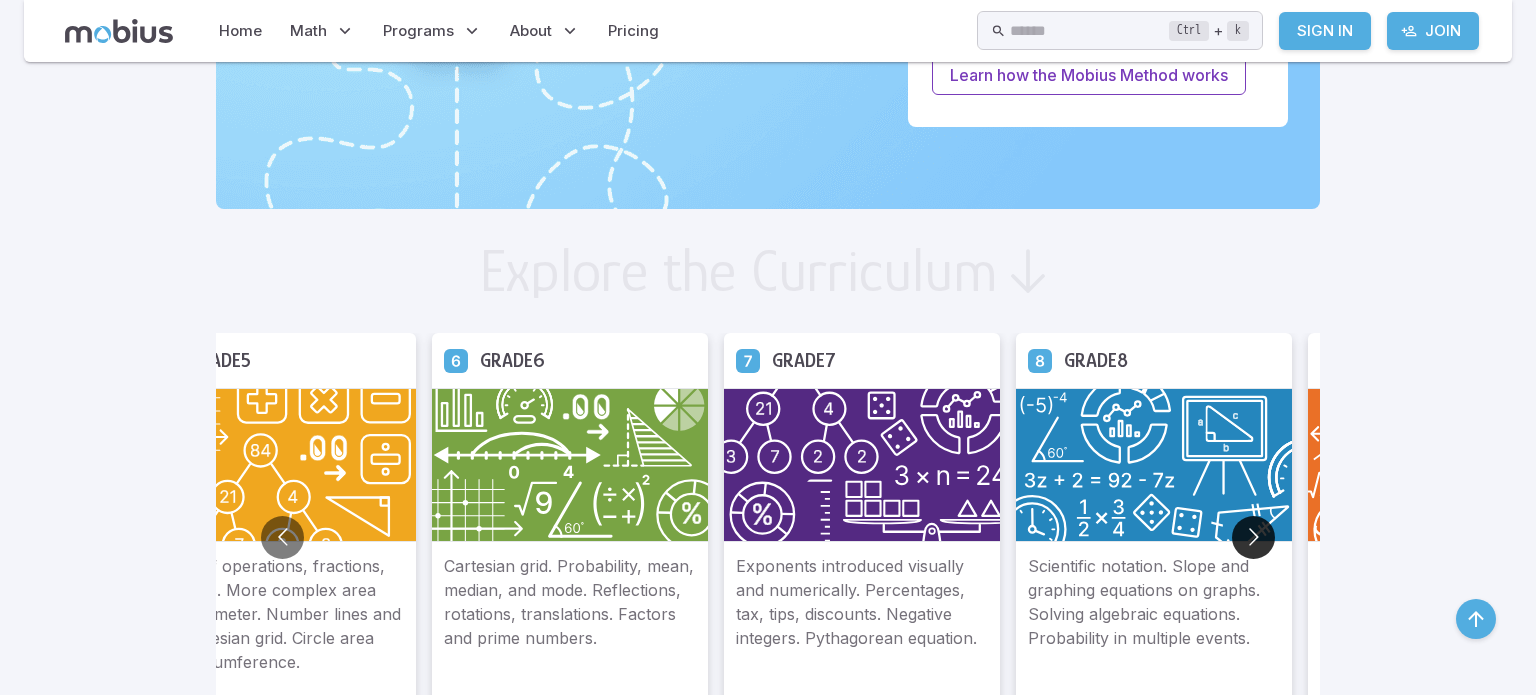 click at bounding box center [1253, 537] 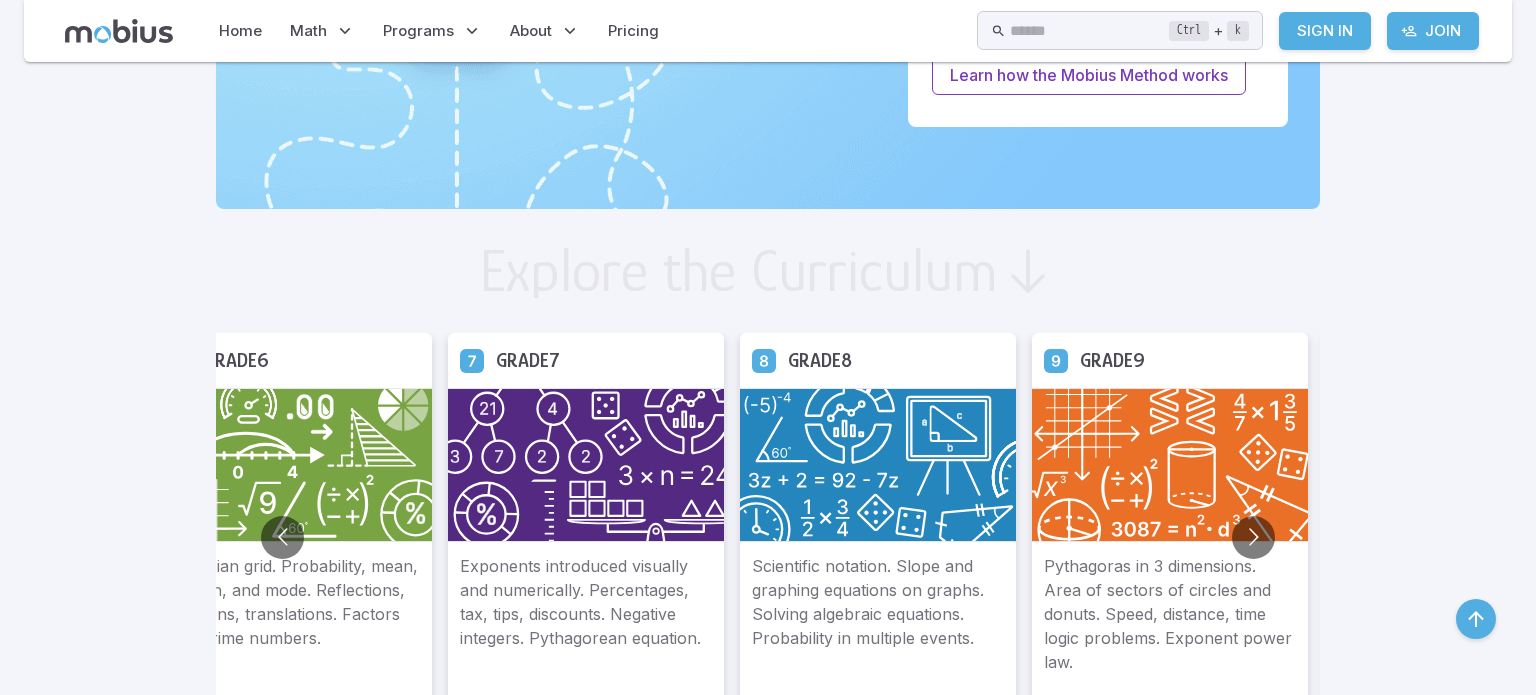 click on "Grade  9" at bounding box center (1112, 360) 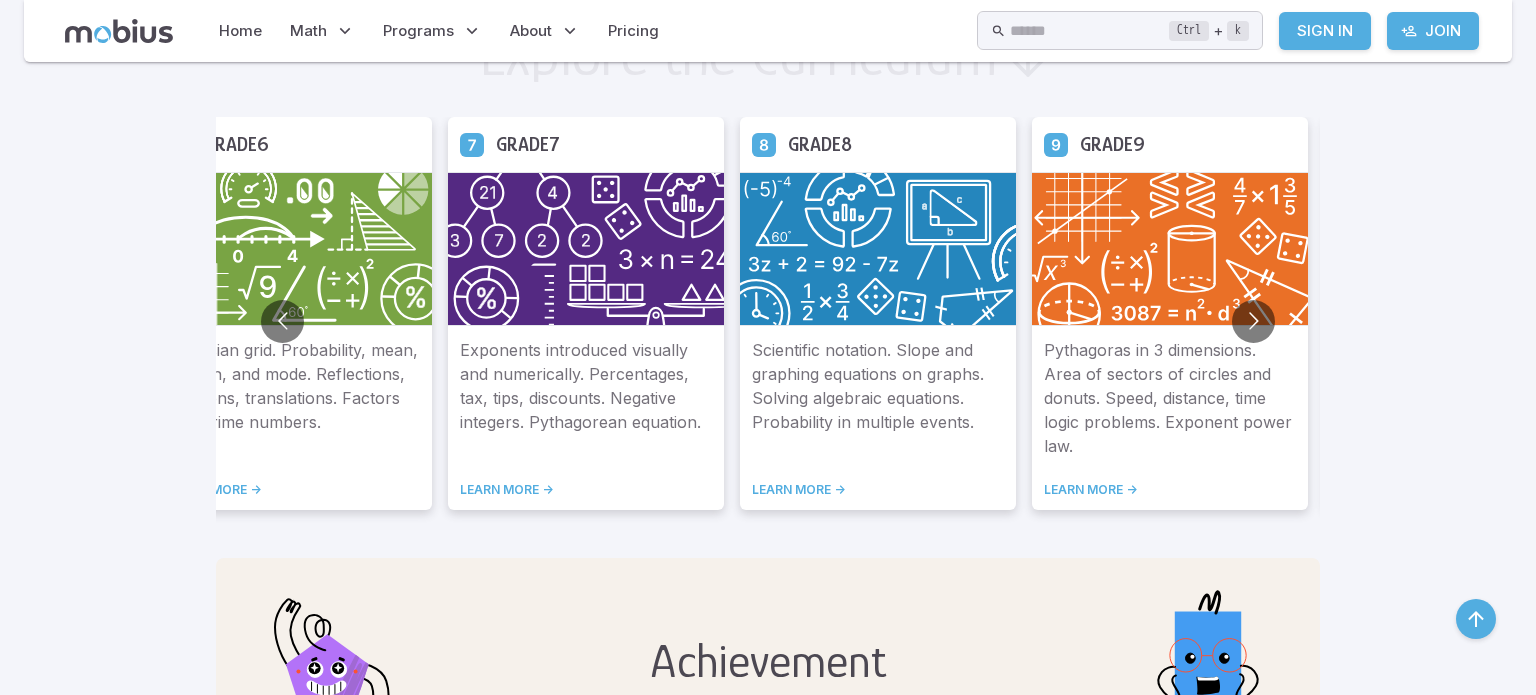 scroll, scrollTop: 1242, scrollLeft: 0, axis: vertical 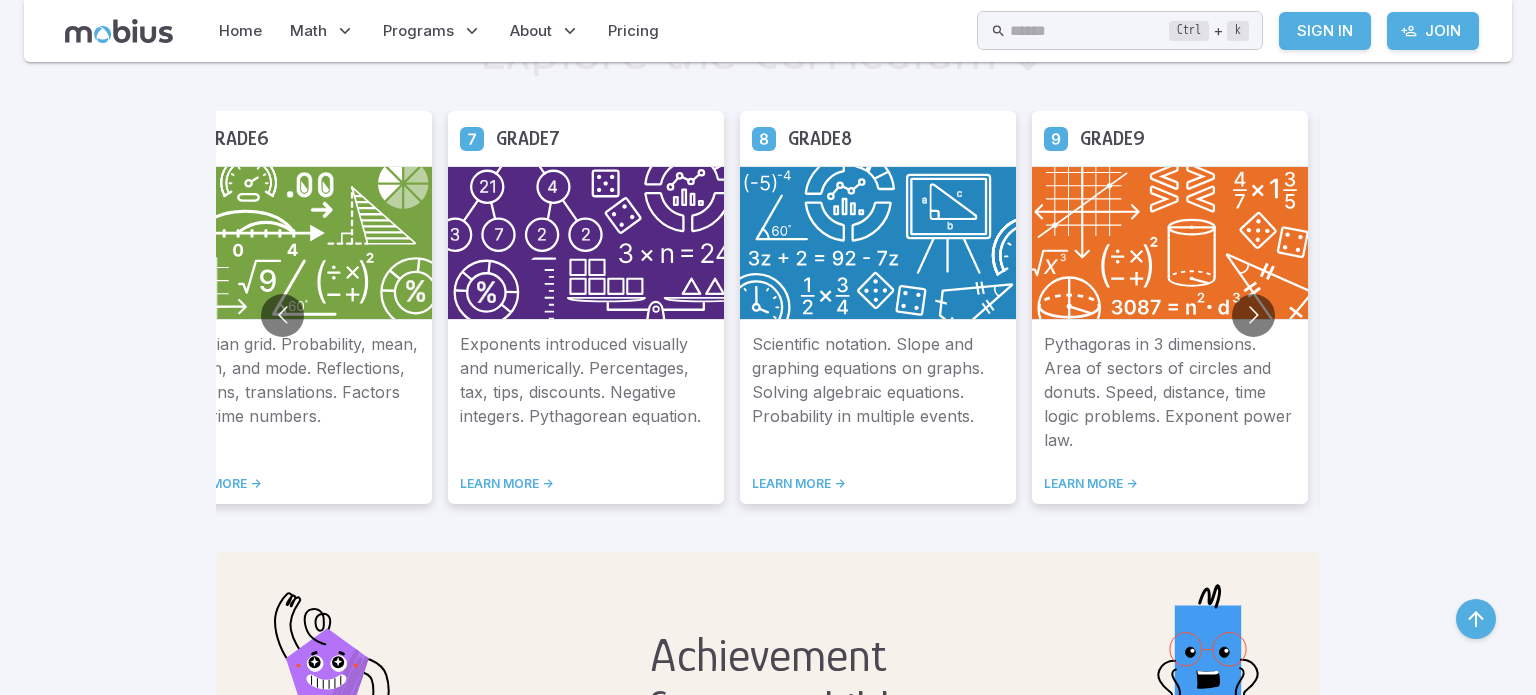 click on "LEARN MORE ->" at bounding box center [1170, 484] 